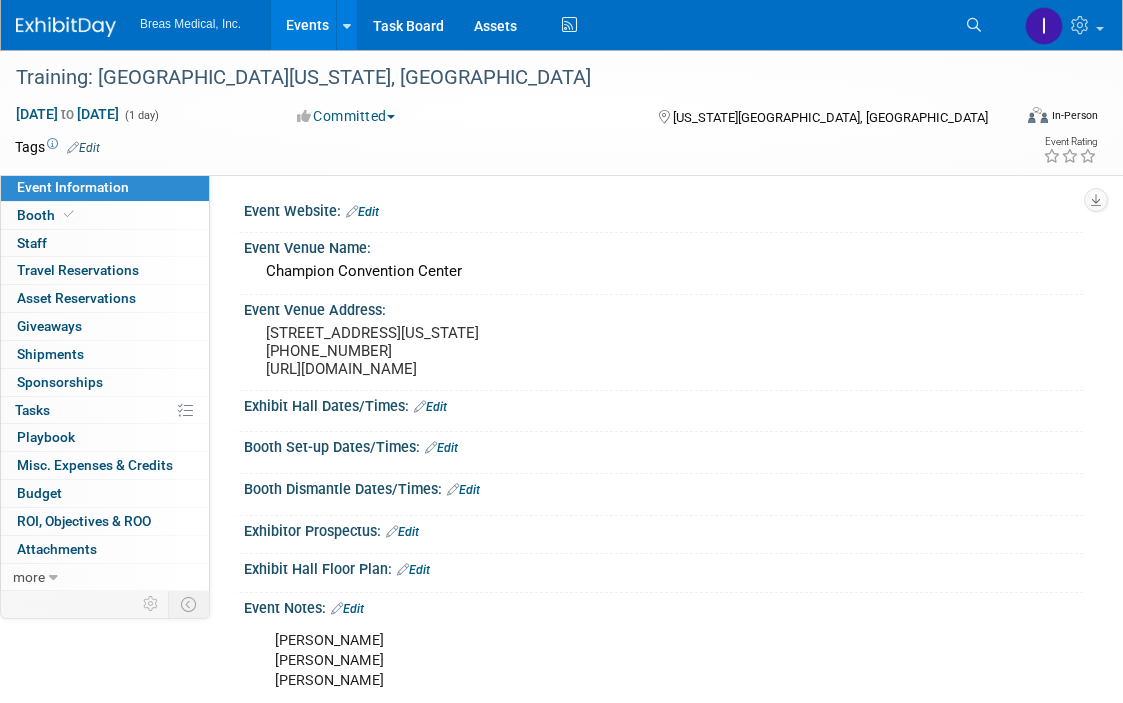 scroll, scrollTop: 1299, scrollLeft: 0, axis: vertical 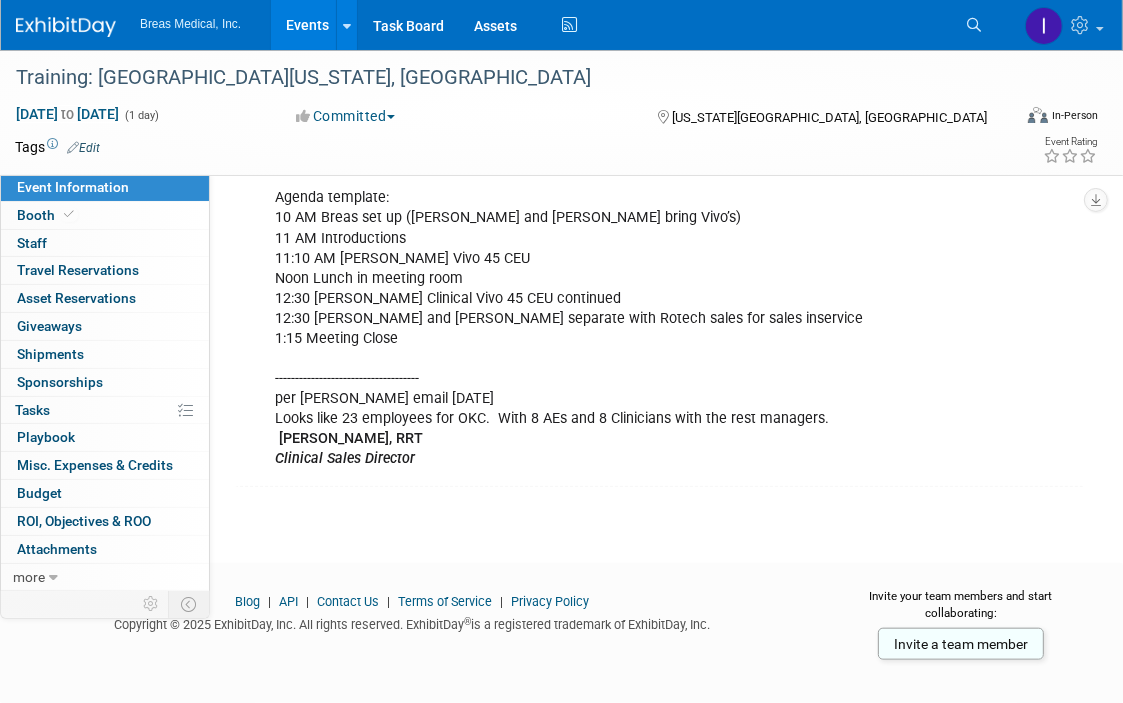 click on "Events" at bounding box center (307, 25) 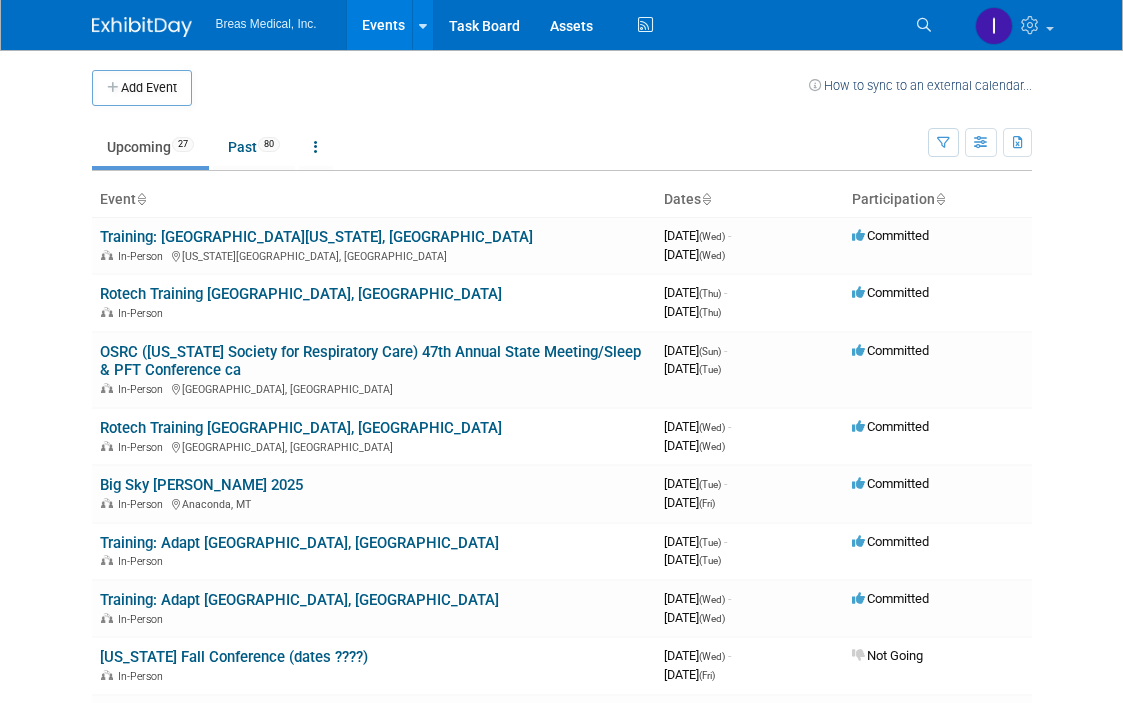 scroll, scrollTop: 0, scrollLeft: 0, axis: both 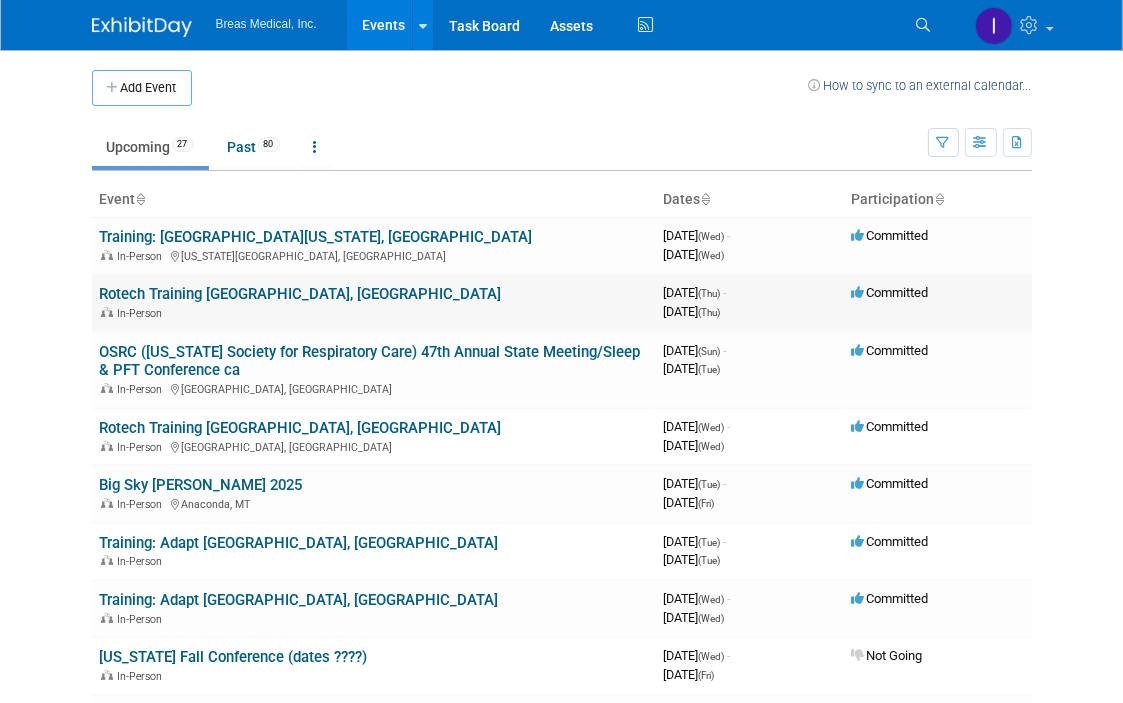 click on "Rotech Training [GEOGRAPHIC_DATA], [GEOGRAPHIC_DATA]" at bounding box center (301, 294) 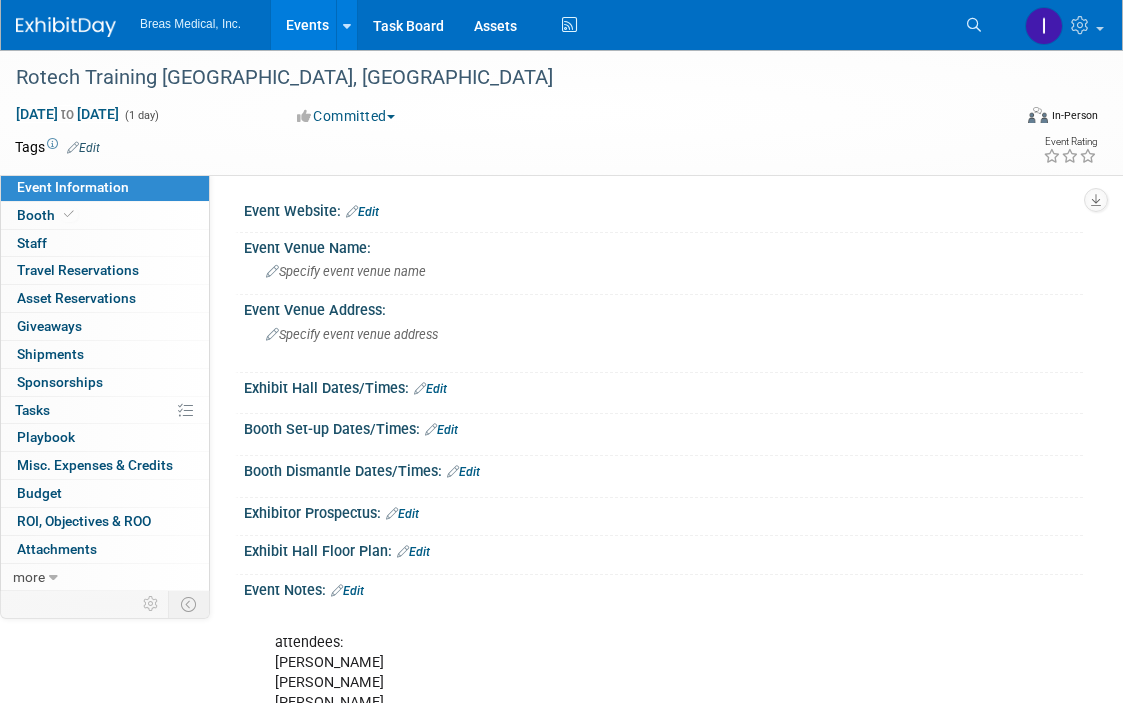 scroll, scrollTop: 0, scrollLeft: 0, axis: both 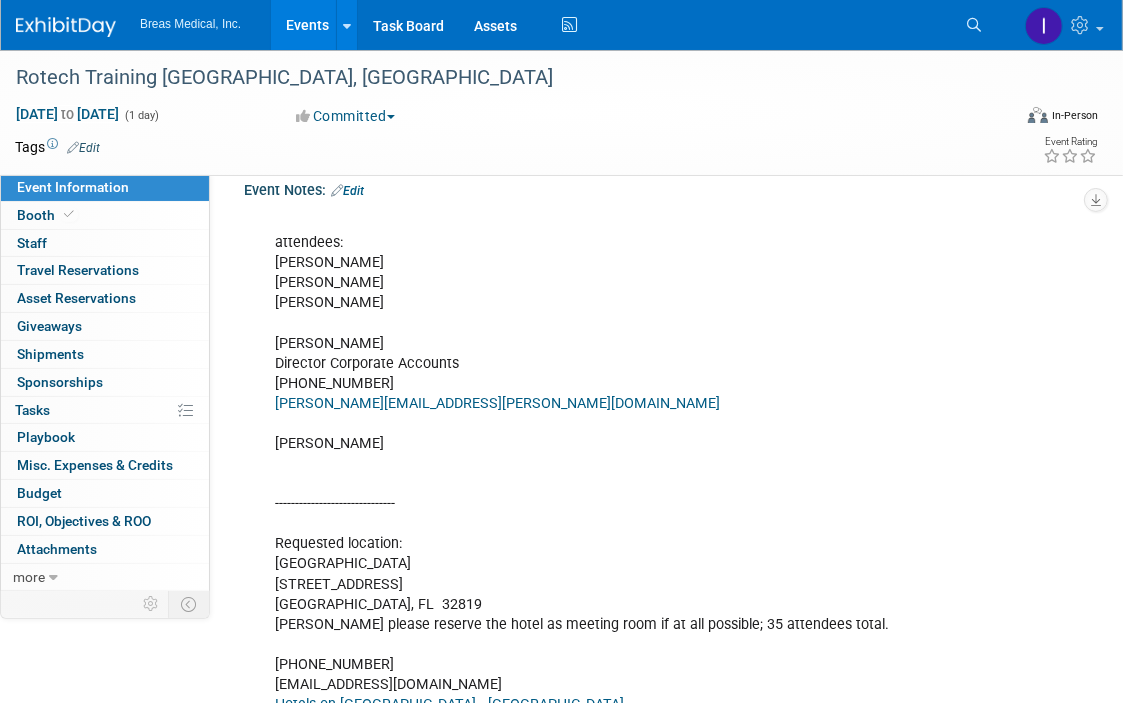 drag, startPoint x: 520, startPoint y: 563, endPoint x: 271, endPoint y: 562, distance: 249.00201 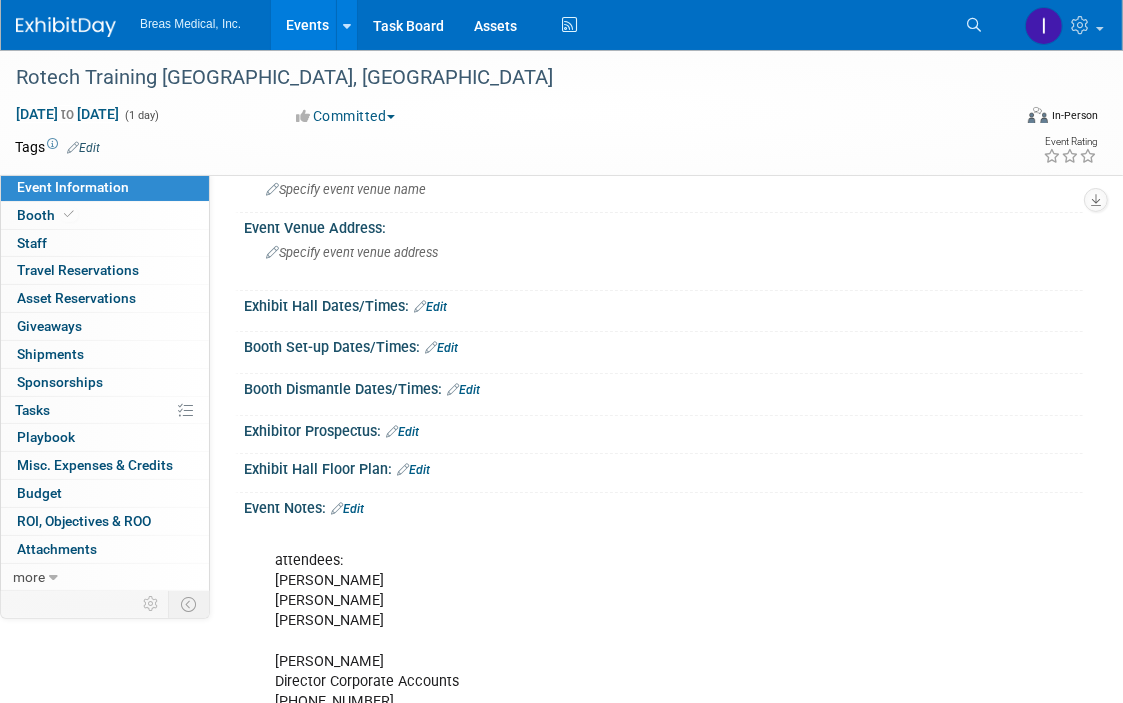 scroll, scrollTop: 0, scrollLeft: 0, axis: both 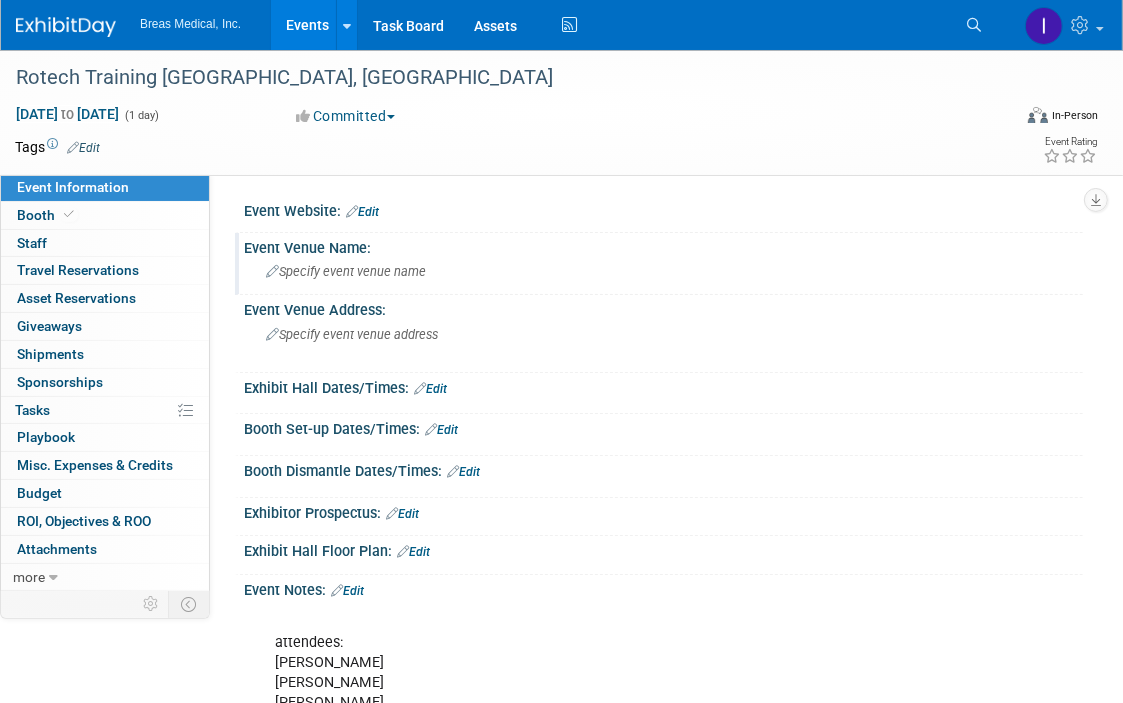 click on "Specify event venue name" at bounding box center (663, 271) 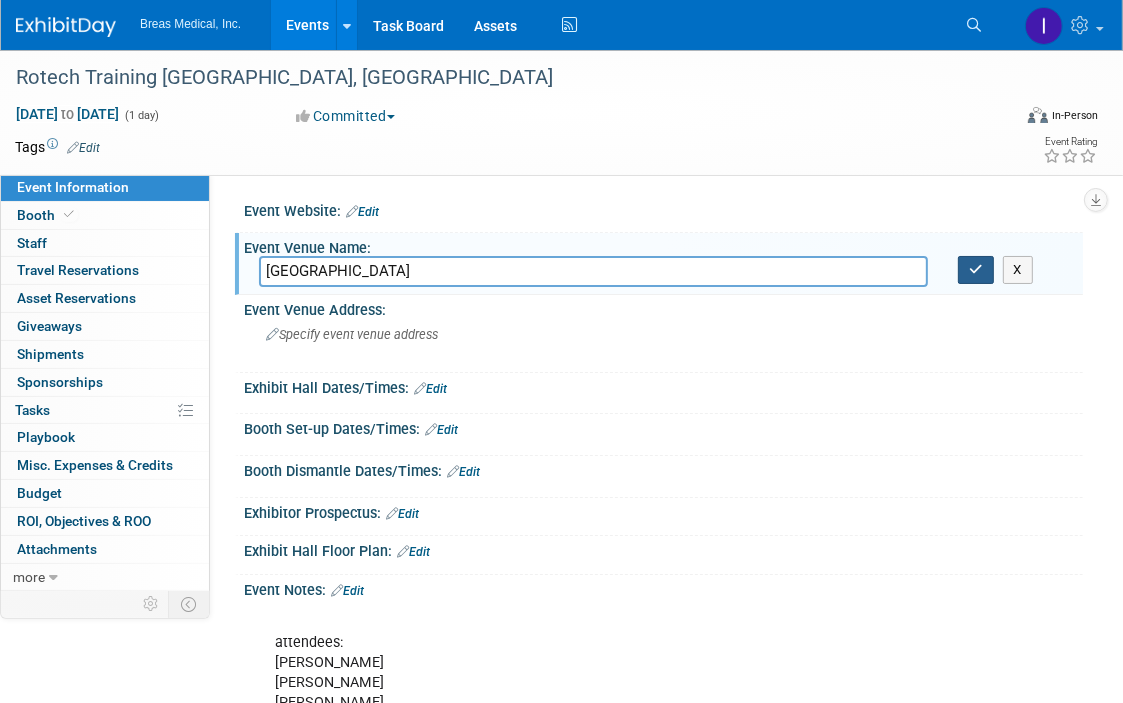 type on "[GEOGRAPHIC_DATA]" 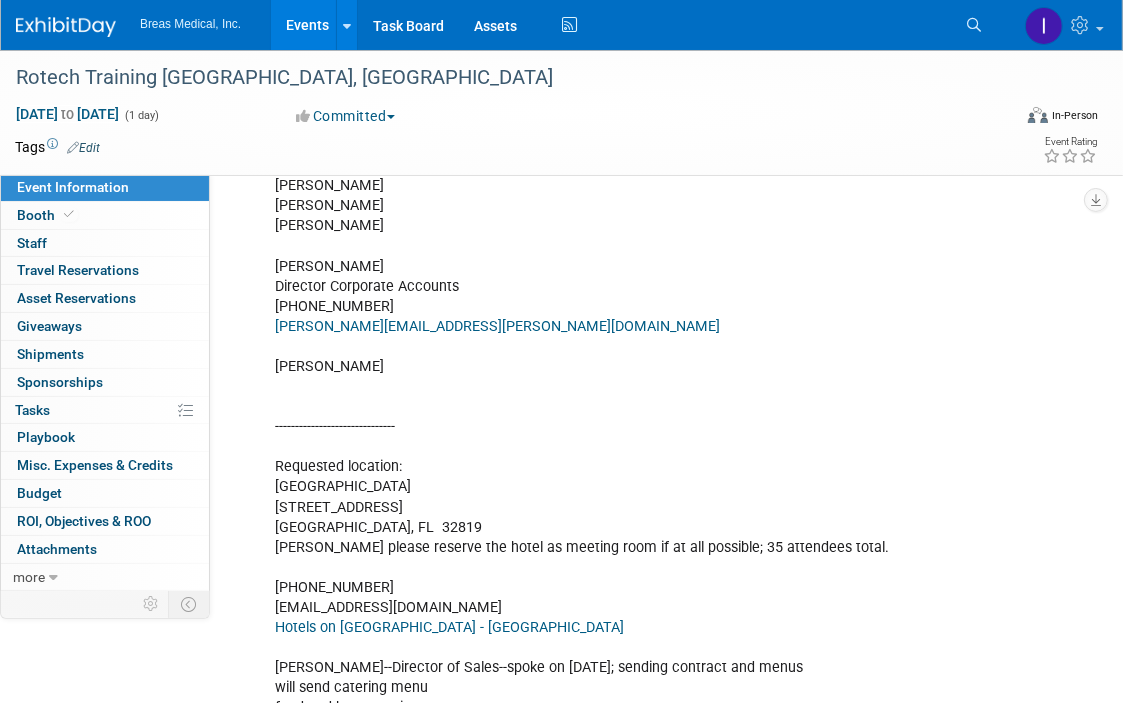scroll, scrollTop: 700, scrollLeft: 0, axis: vertical 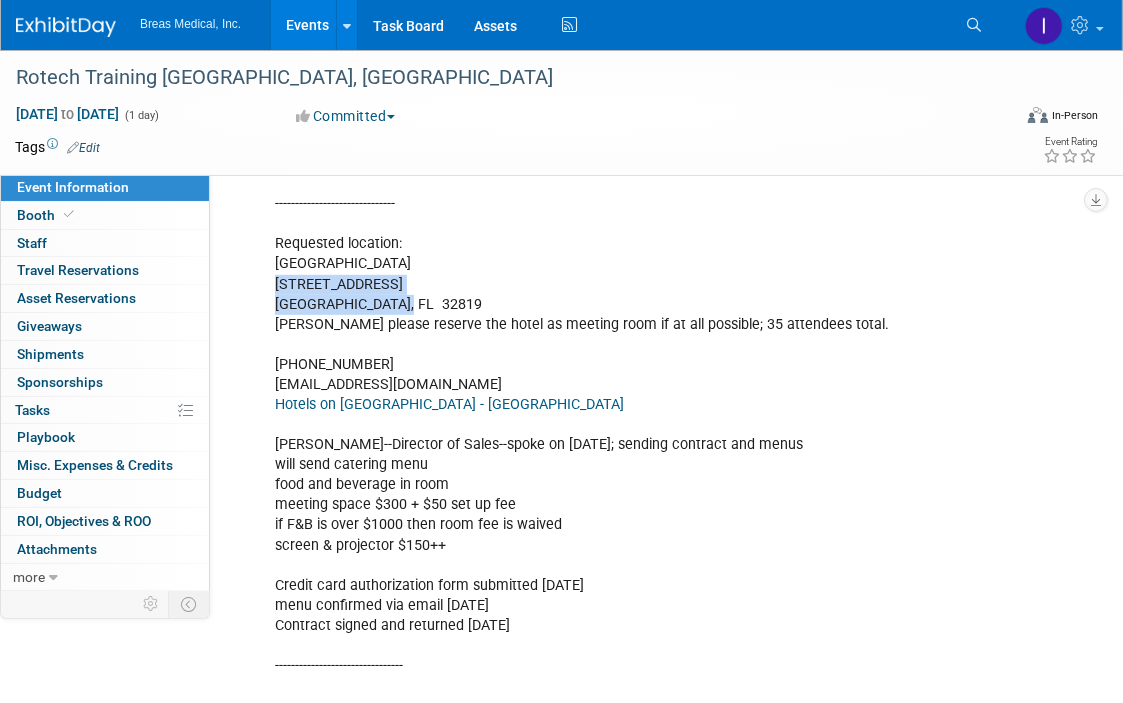 drag, startPoint x: 400, startPoint y: 301, endPoint x: 260, endPoint y: 281, distance: 141.42136 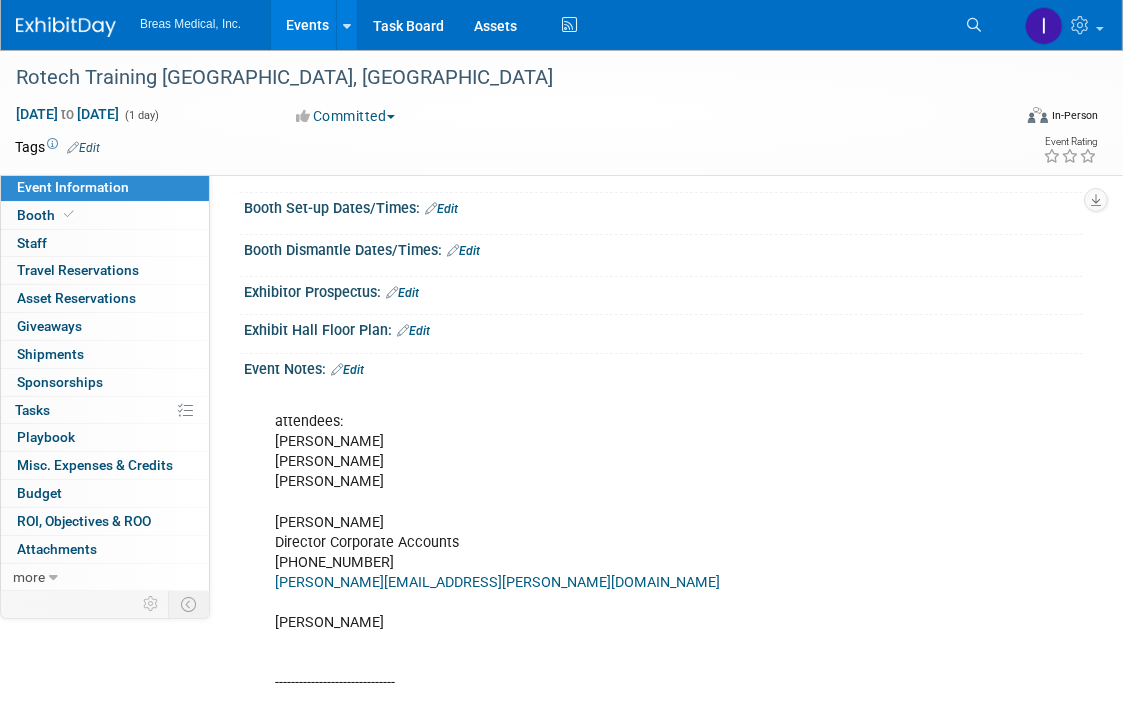 scroll, scrollTop: 100, scrollLeft: 0, axis: vertical 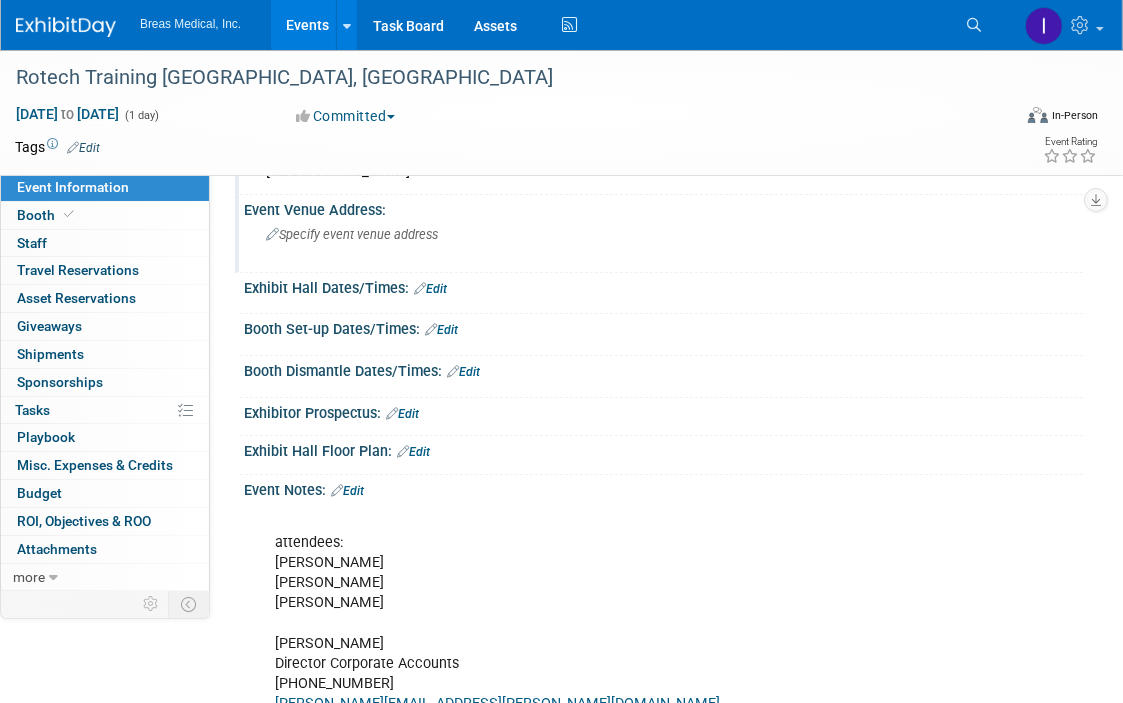 click on "Specify event venue address" at bounding box center [352, 234] 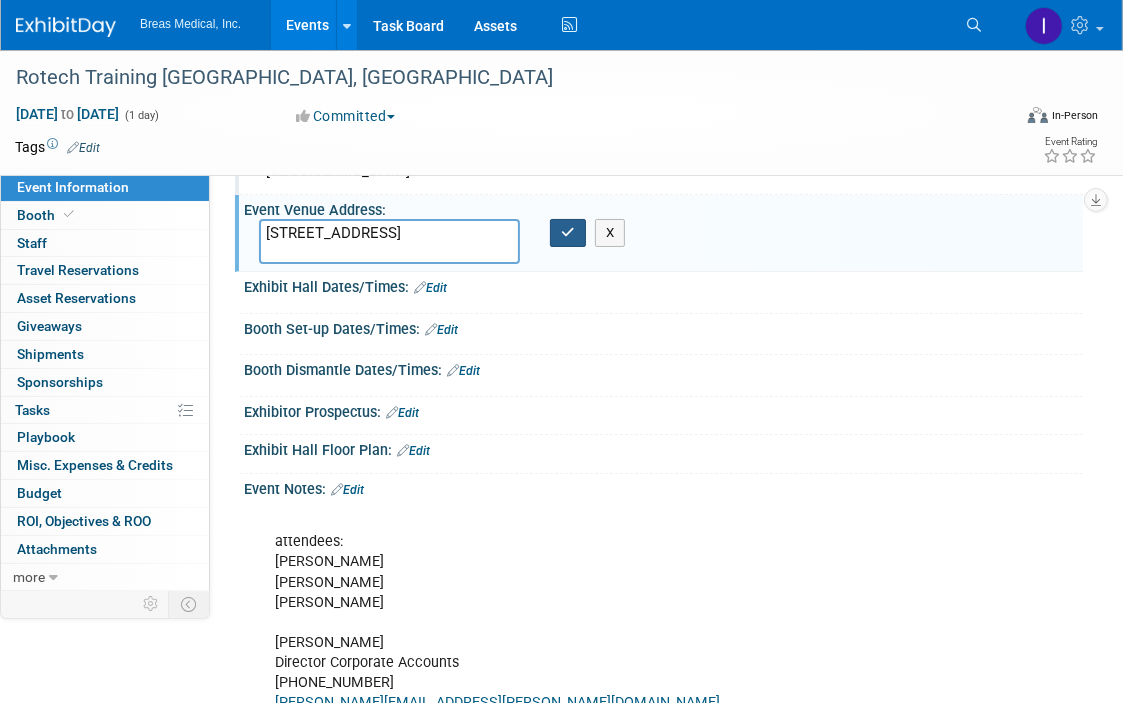 type on "[STREET_ADDRESS]" 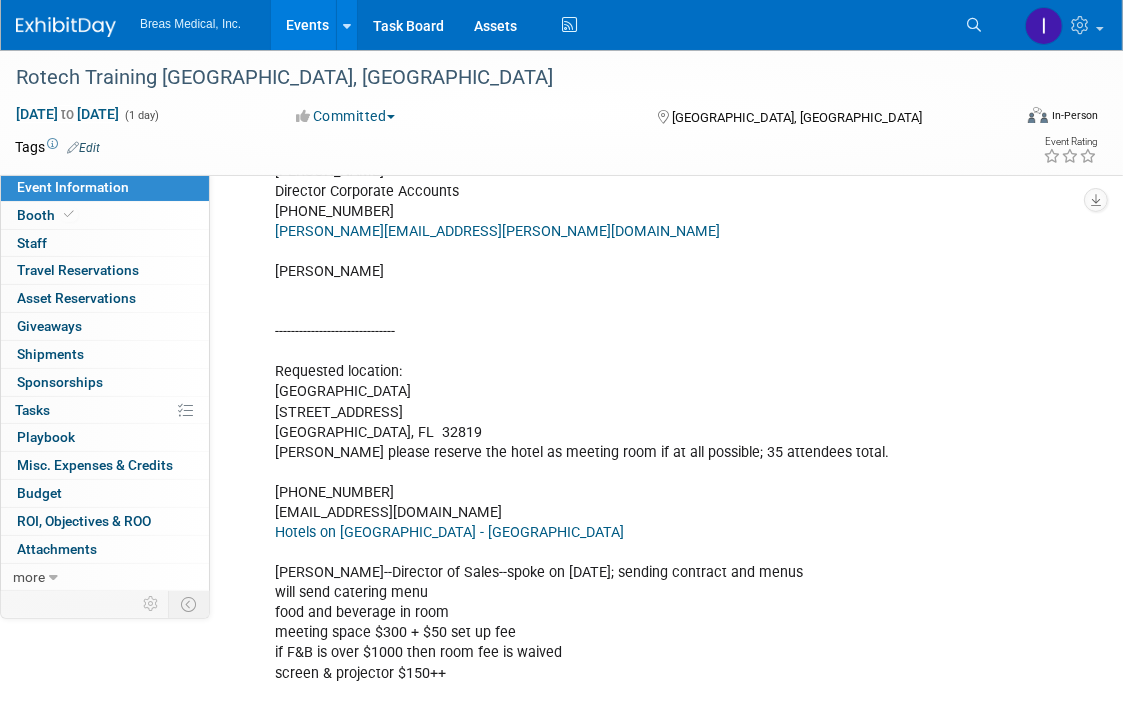 scroll, scrollTop: 700, scrollLeft: 0, axis: vertical 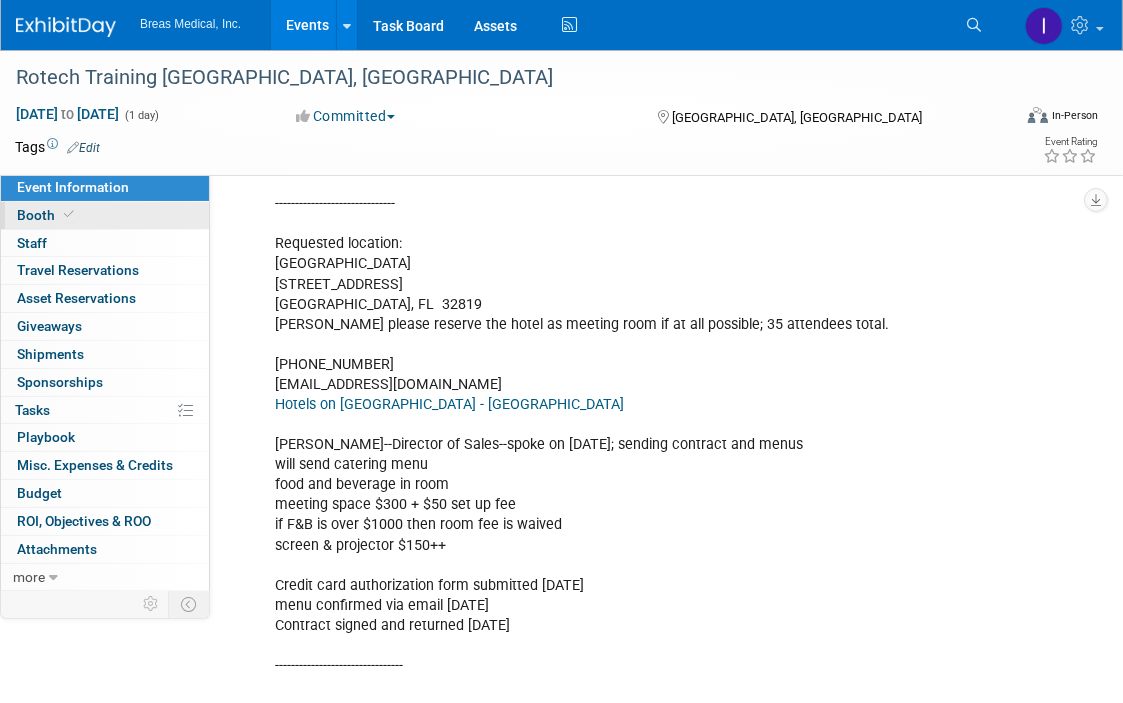 click on "Booth" at bounding box center [47, 215] 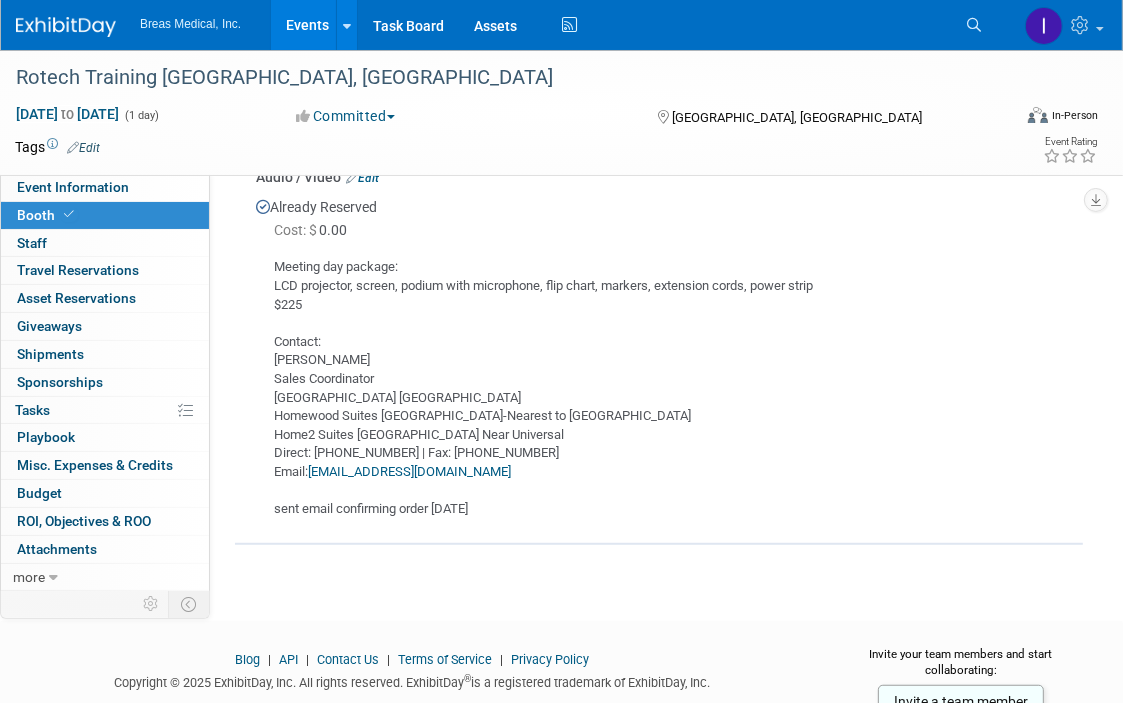 scroll, scrollTop: 758, scrollLeft: 0, axis: vertical 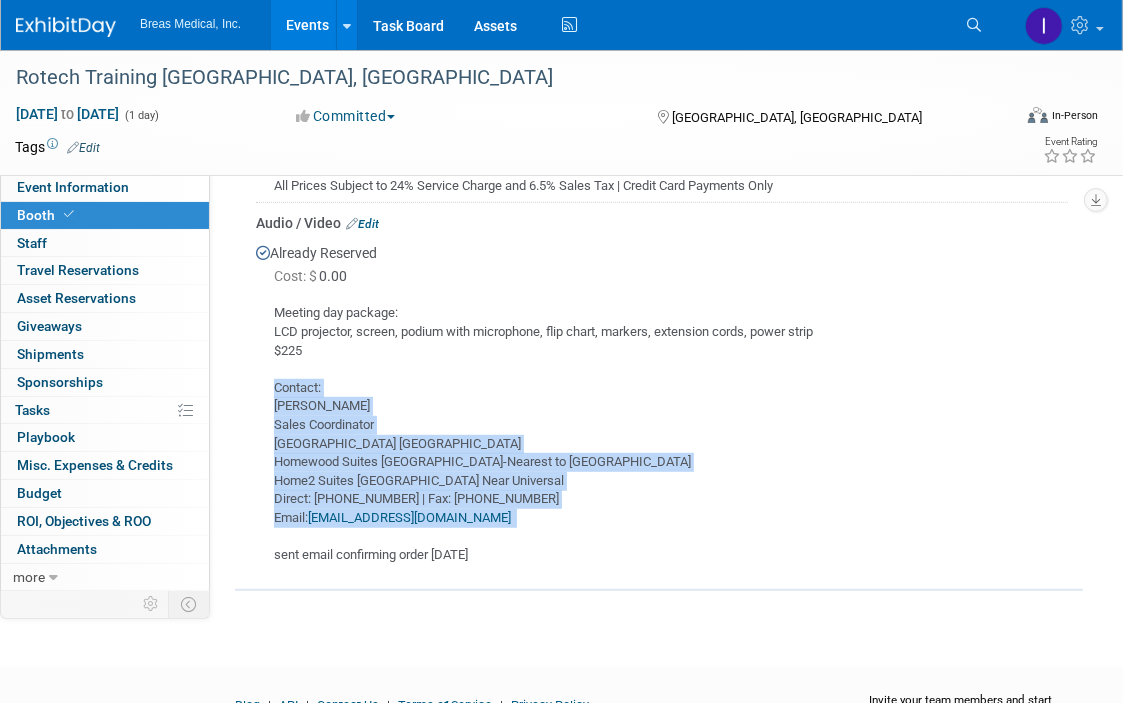 drag, startPoint x: 275, startPoint y: 381, endPoint x: 504, endPoint y: 535, distance: 275.96558 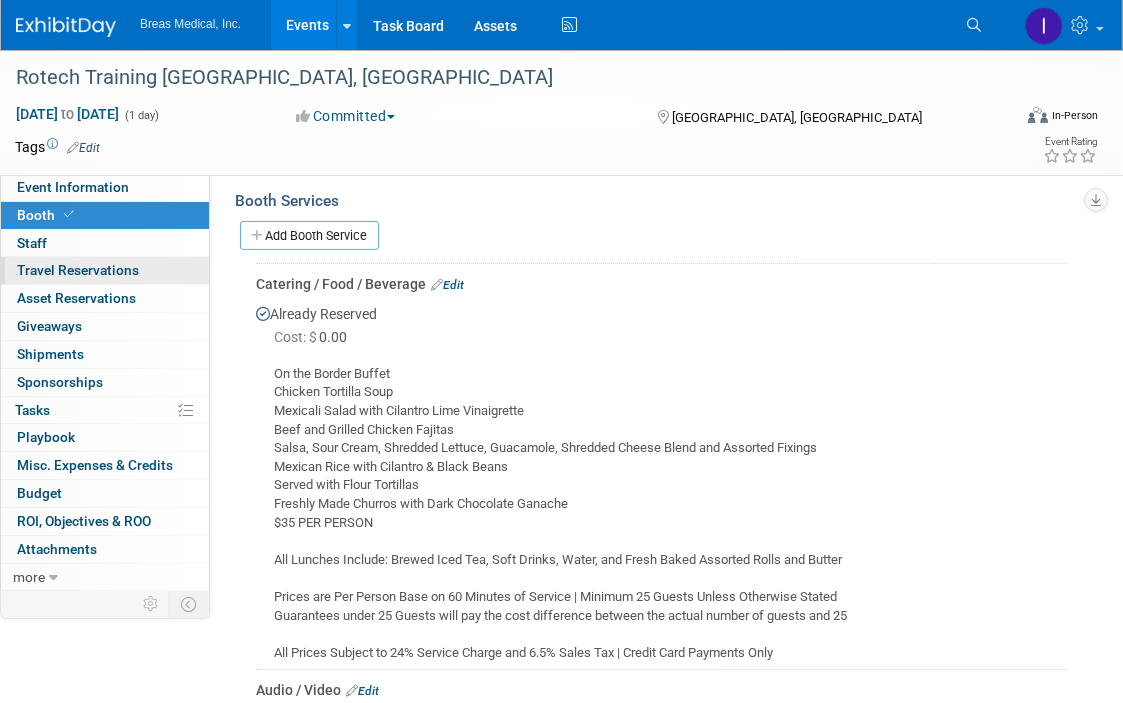scroll, scrollTop: 258, scrollLeft: 0, axis: vertical 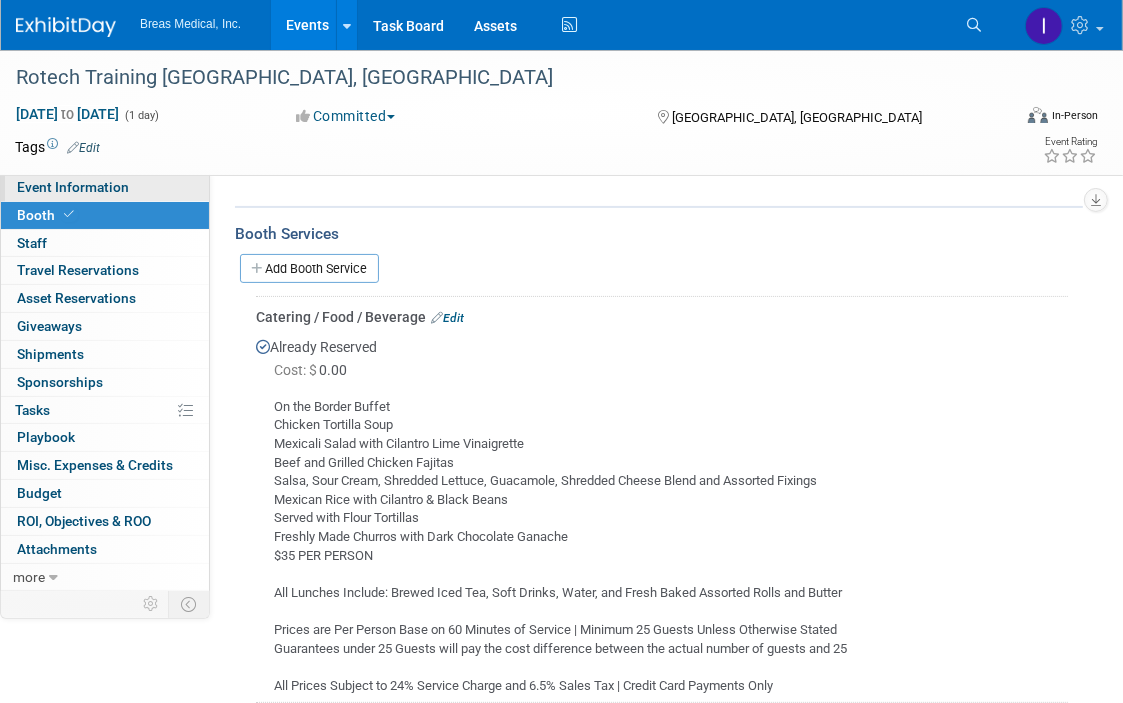 click on "Event Information" at bounding box center [73, 187] 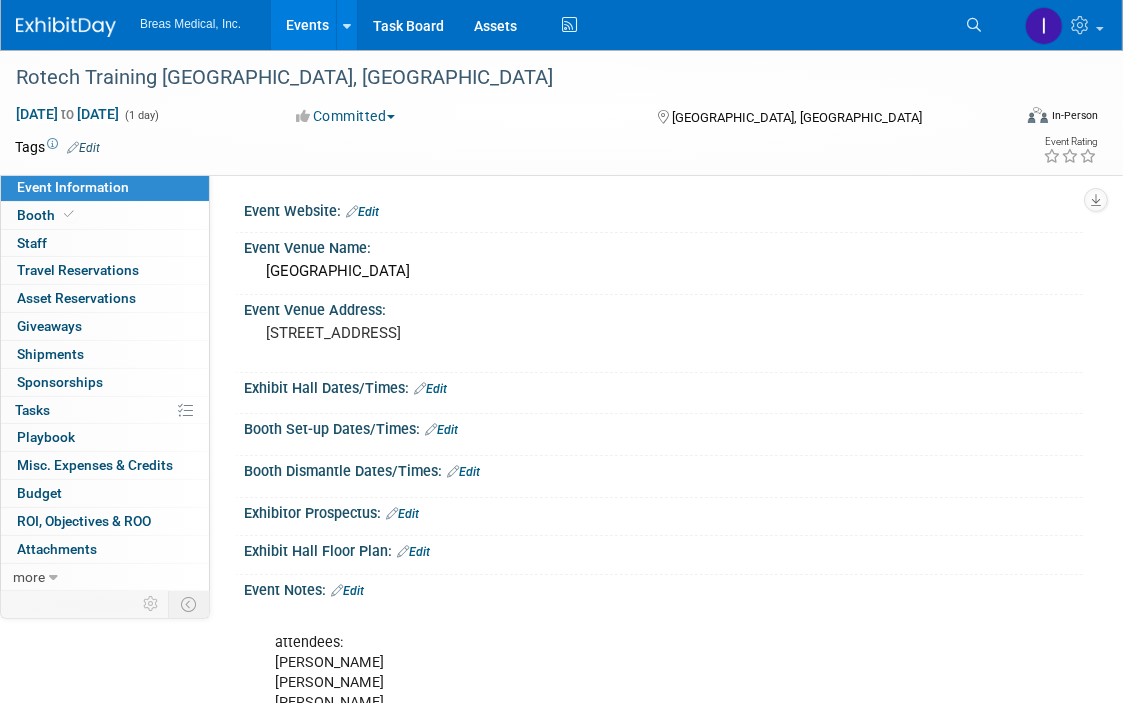 scroll, scrollTop: 200, scrollLeft: 0, axis: vertical 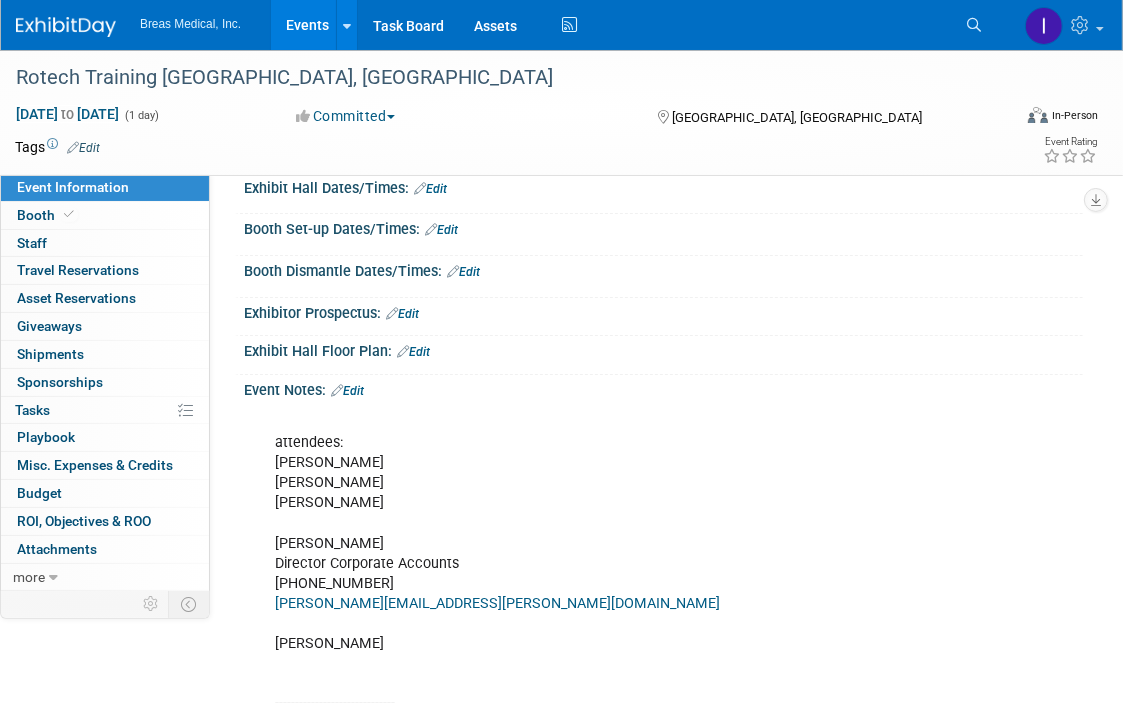 click on "Edit" at bounding box center [347, 391] 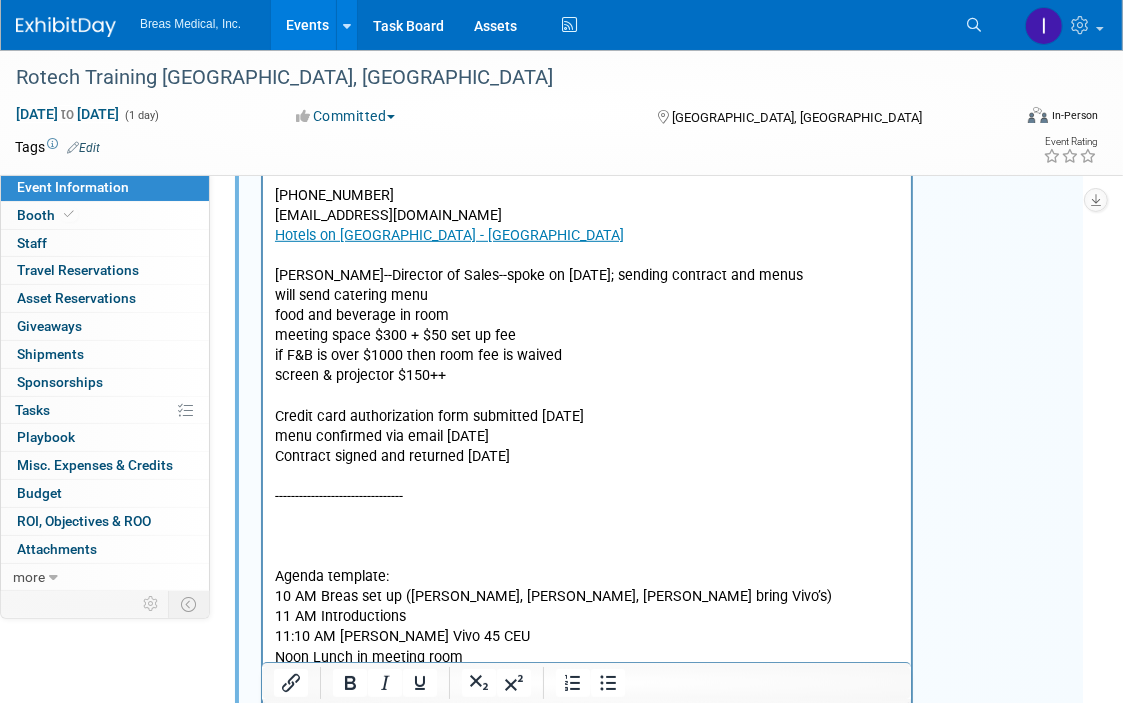 scroll, scrollTop: 800, scrollLeft: 0, axis: vertical 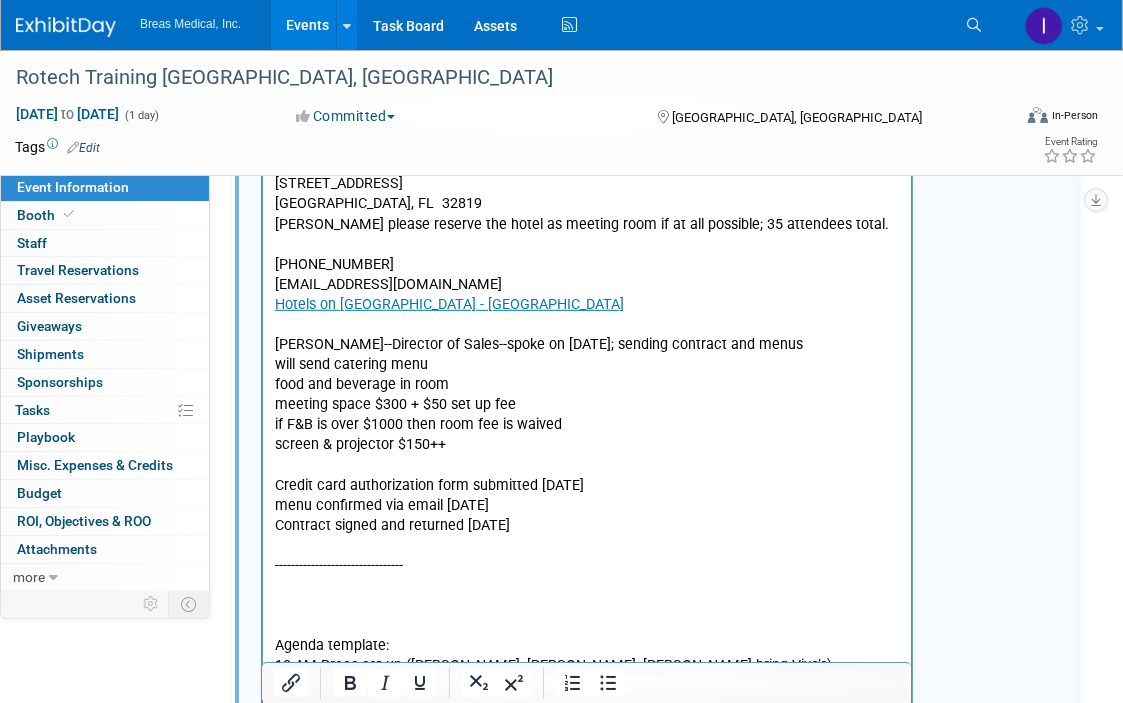 click on "attendees: [PERSON_NAME] [PERSON_NAME] [PERSON_NAME] Director Corporate Accounts [PHONE_NUMBER] [PERSON_NAME][EMAIL_ADDRESS][PERSON_NAME][DOMAIN_NAME] [PERSON_NAME] ------------------------------ Requested location: [GEOGRAPHIC_DATA] [STREET_ADDRESS] Inga please reserve the hotel as meeting room if at all possible; 35 attendees total. [PHONE_NUMBER] [EMAIL_ADDRESS][DOMAIN_NAME] Hotels on [GEOGRAPHIC_DATA] - [GEOGRAPHIC_DATA] Dr [PERSON_NAME]--Director of Sales--spoke on [DATE]; sending contract and menus will send catering menu food and beverage in room meeting space $300 + $50 set up fee if F&B is over $1000 then room fee is waived screen & projector $150++ Credit card authorization form submitted [DATE] menu confirmed via email [DATE] Contract signed and returned [DATE] --------------------------------   Agenda template: 10 AM Breas set up ([PERSON_NAME], [PERSON_NAME], [PERSON_NAME] bring Vivo’s) 11 AM Introductions 11:10 AM [PERSON_NAME] Vivo 45 CEU Noon Lunch in meeting room" at bounding box center (586, 326) 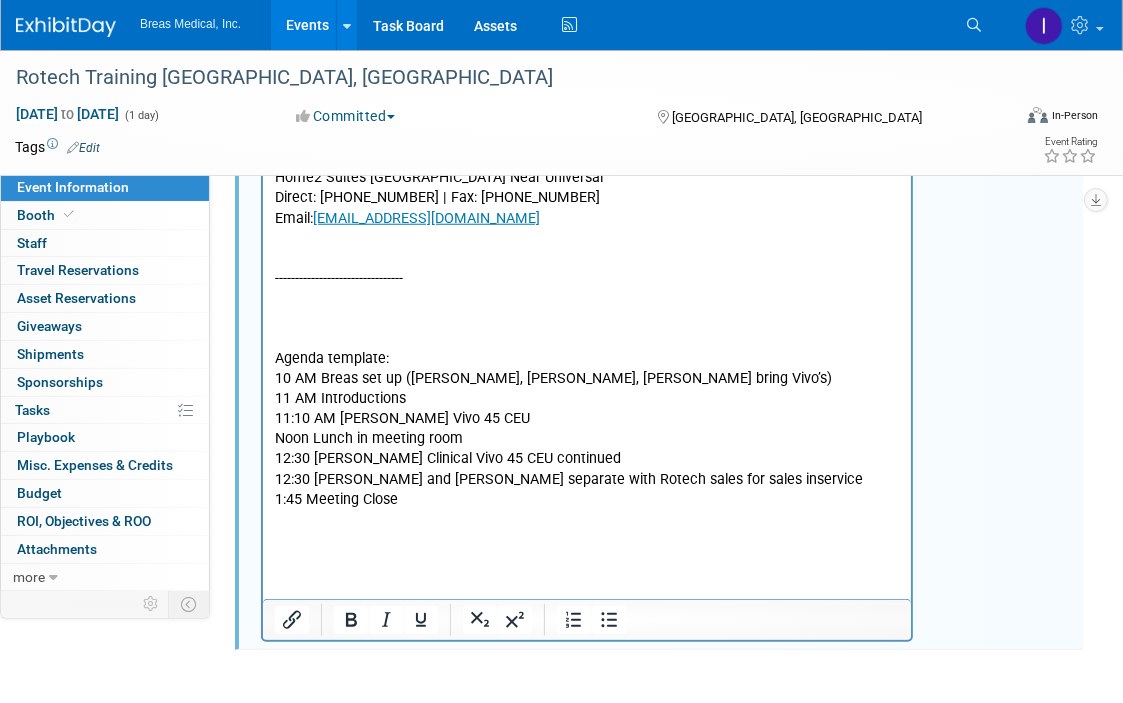 scroll, scrollTop: 1370, scrollLeft: 0, axis: vertical 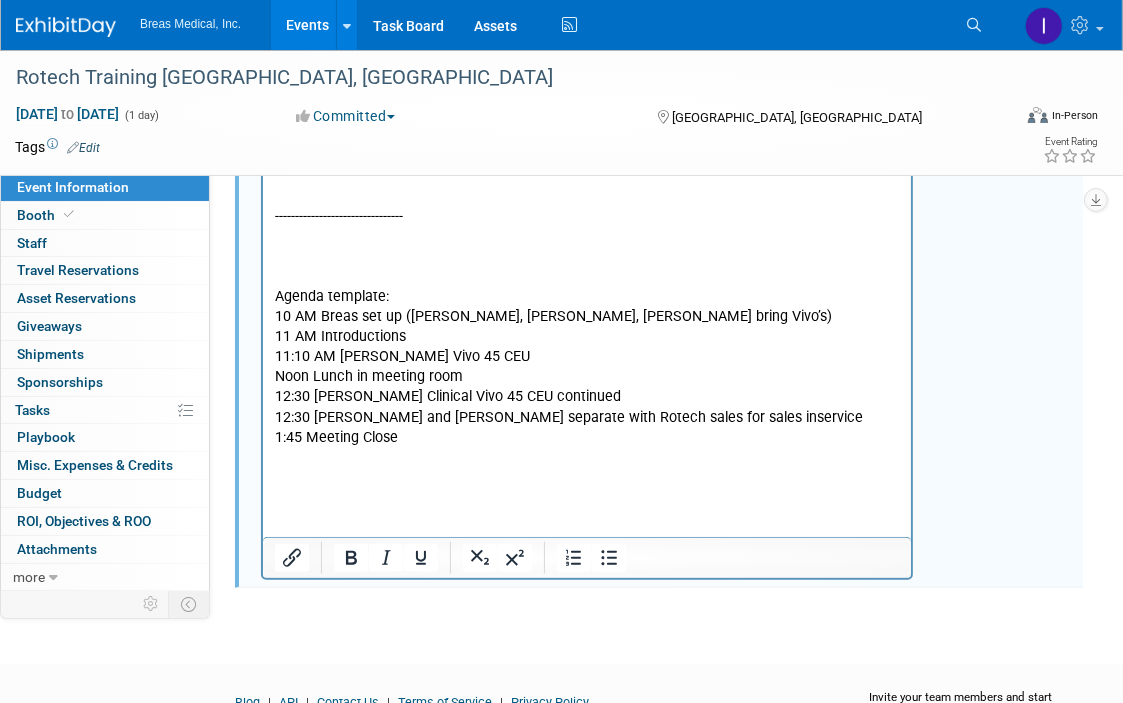 click on "--------------------------------   Agenda template: 10 AM Breas set up ([PERSON_NAME], [PERSON_NAME], [PERSON_NAME] bring Vivo’s) 11 AM Introductions 11:10 AM [PERSON_NAME] 45 CEU Noon Lunch in meeting room 12:30 [PERSON_NAME] Clinical Vivo 45 CEU continued 12:30 [PERSON_NAME] and [PERSON_NAME] separate with Rotech sales for sales inservice 1:45 Meeting Close" at bounding box center (586, 328) 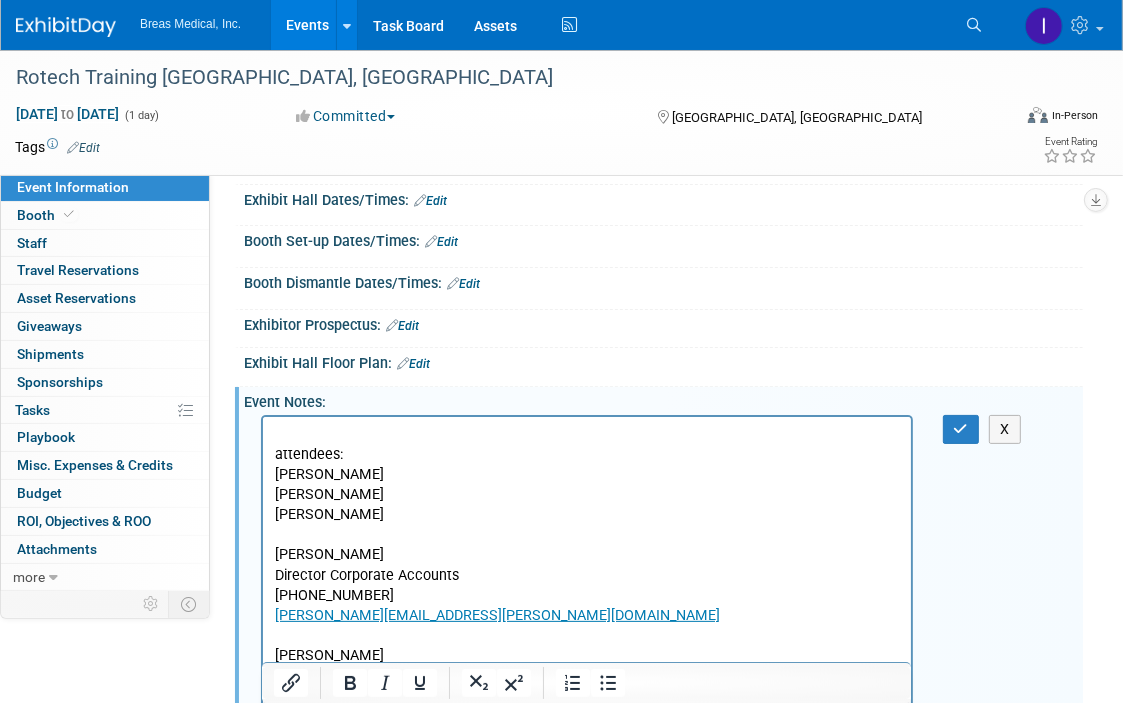 scroll, scrollTop: 170, scrollLeft: 0, axis: vertical 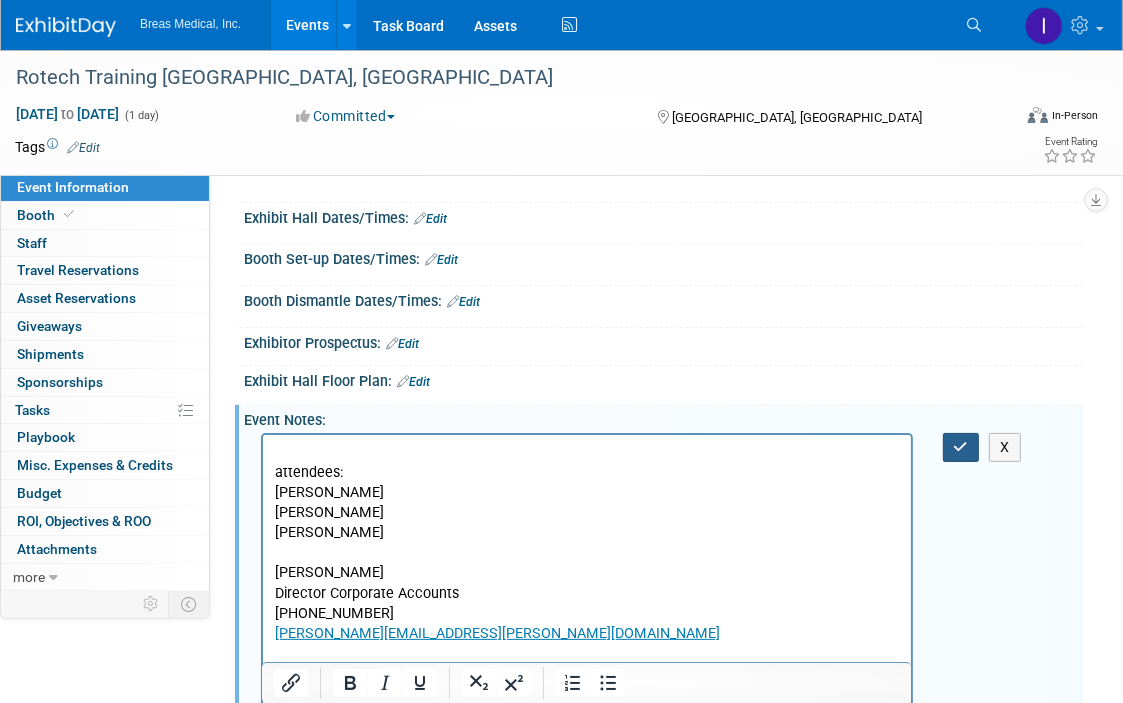 click at bounding box center [961, 447] 